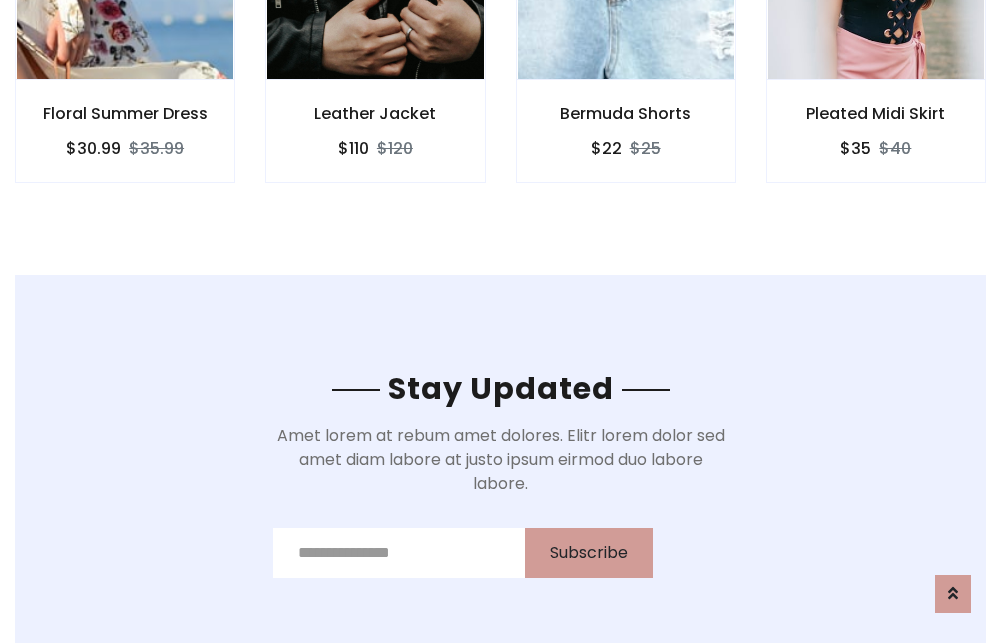 scroll, scrollTop: 3012, scrollLeft: 0, axis: vertical 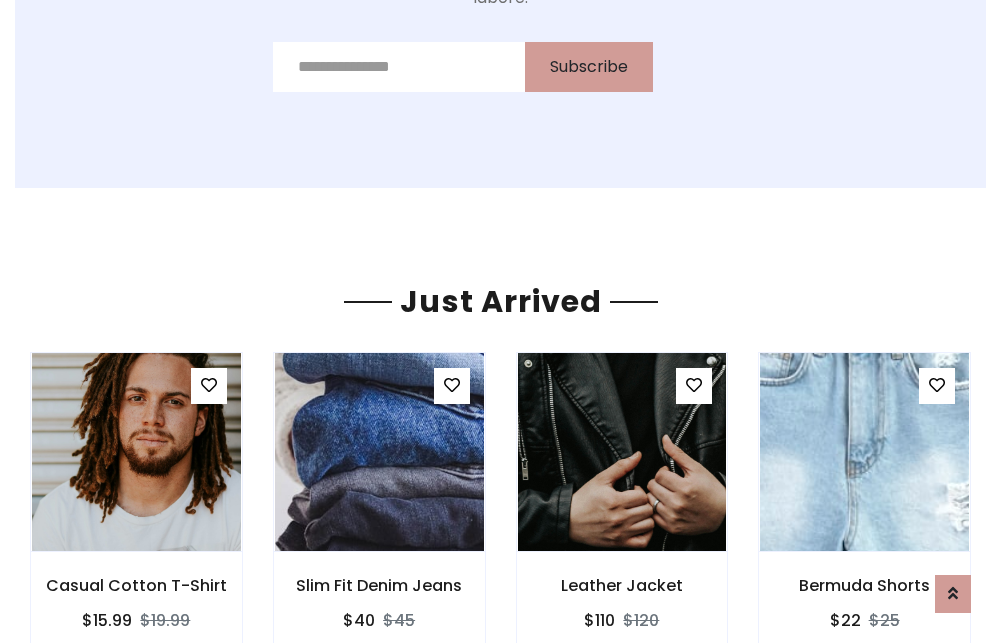 click on "Bermuda Shorts
$22
$25" at bounding box center [626, -441] 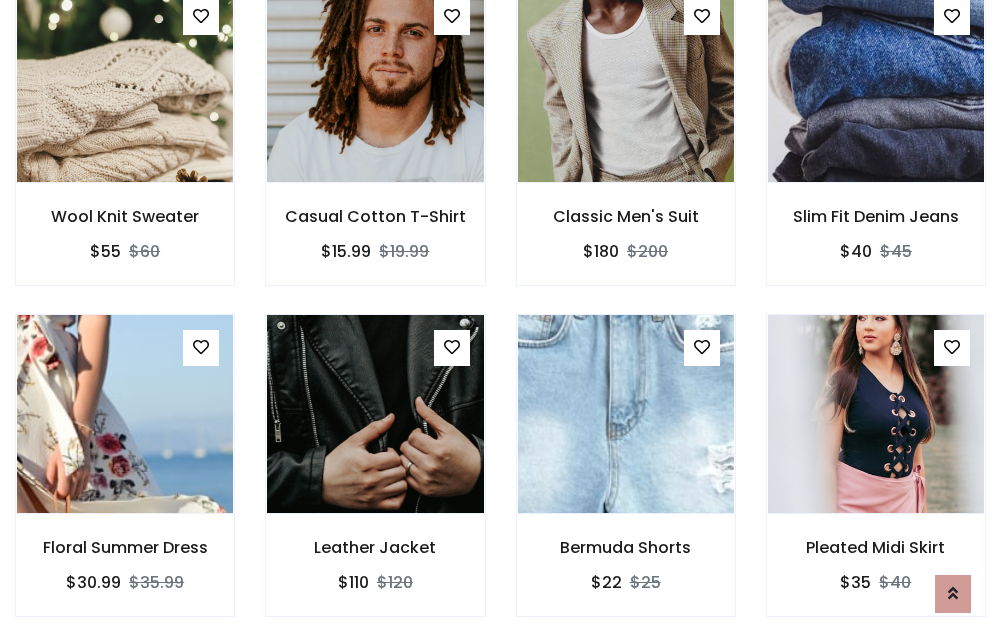 click on "Bermuda Shorts
$22
$25" at bounding box center [626, 479] 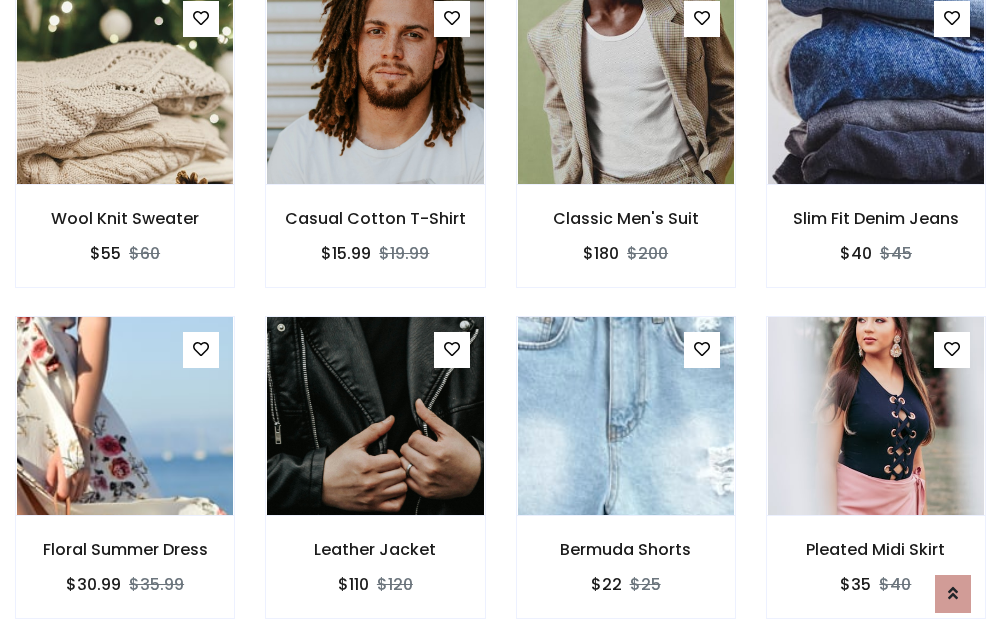 click on "Bermuda Shorts
$22
$25" at bounding box center [626, 481] 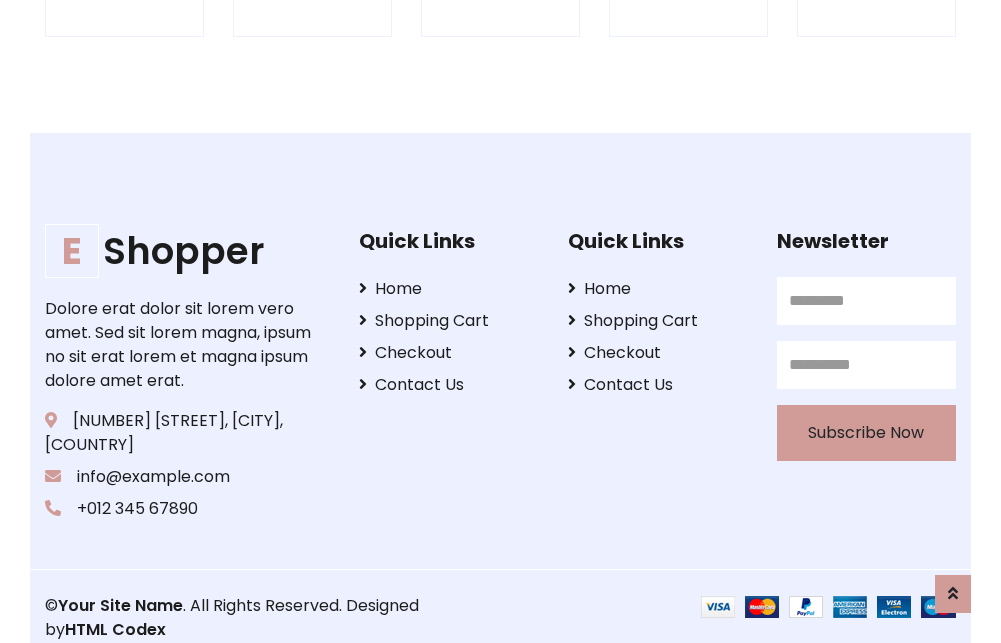scroll, scrollTop: 3807, scrollLeft: 0, axis: vertical 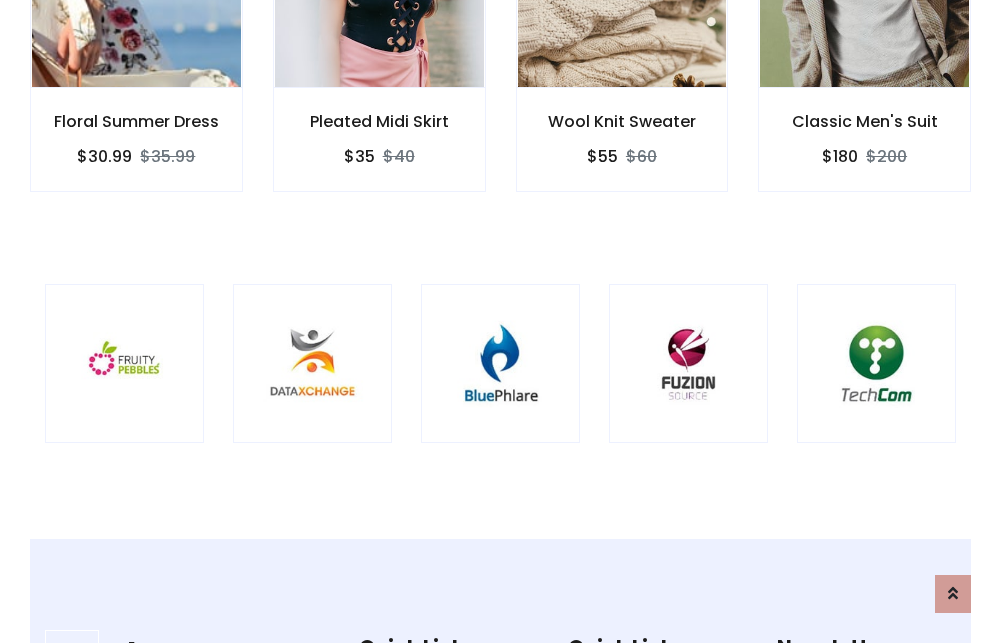 click at bounding box center [500, 363] 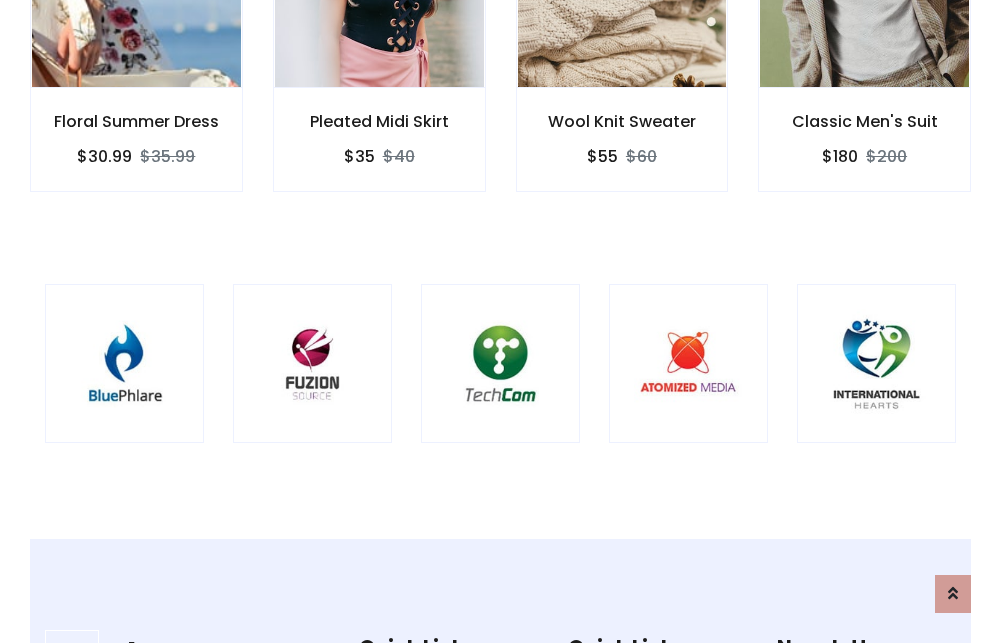 click at bounding box center (500, 363) 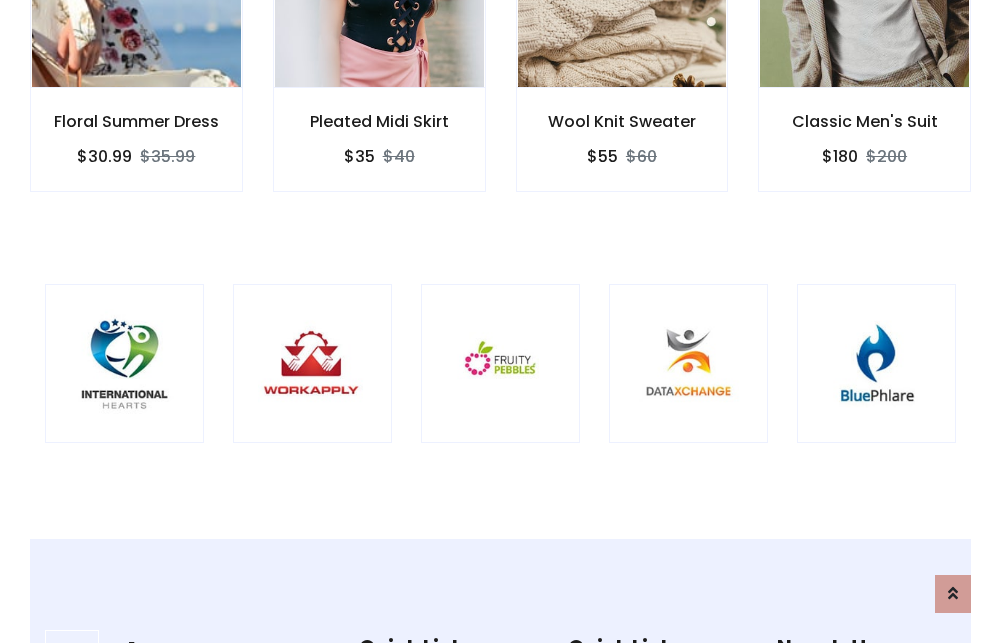 scroll, scrollTop: 0, scrollLeft: 0, axis: both 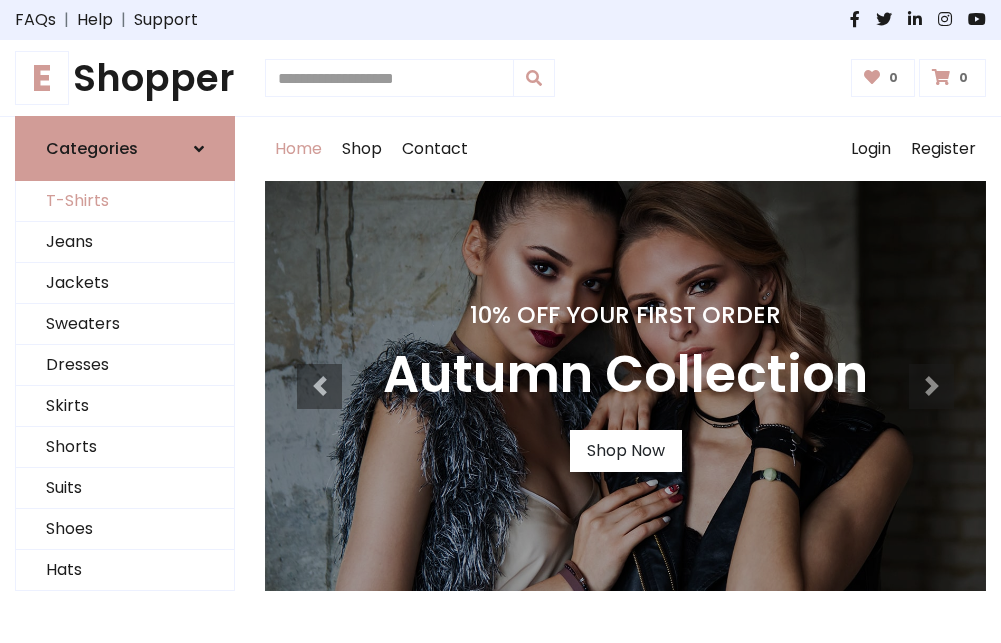 click on "T-Shirts" at bounding box center [125, 201] 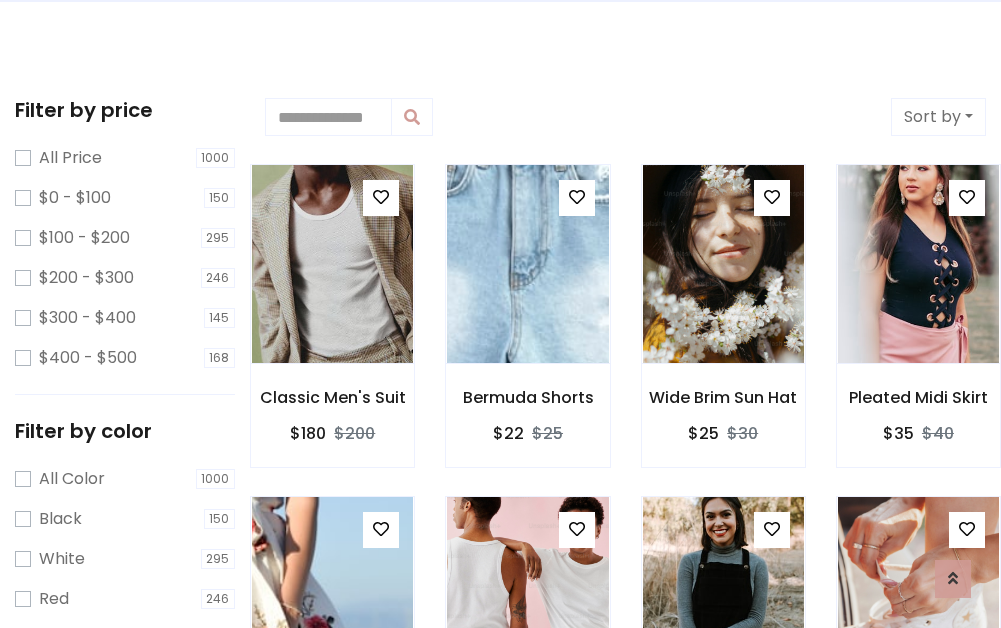 scroll, scrollTop: 0, scrollLeft: 0, axis: both 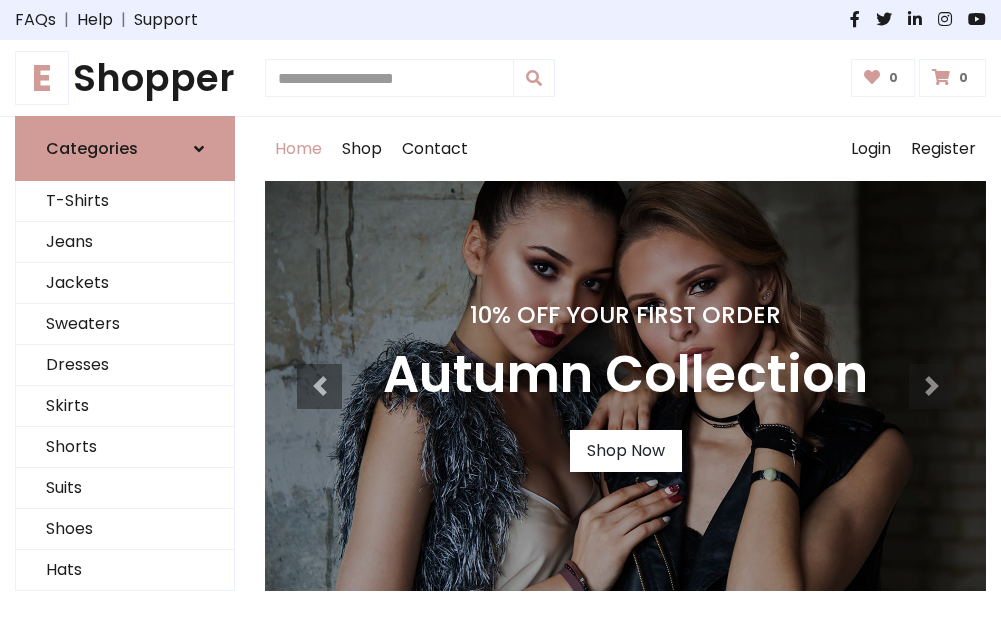 click on "E Shopper" at bounding box center (125, 78) 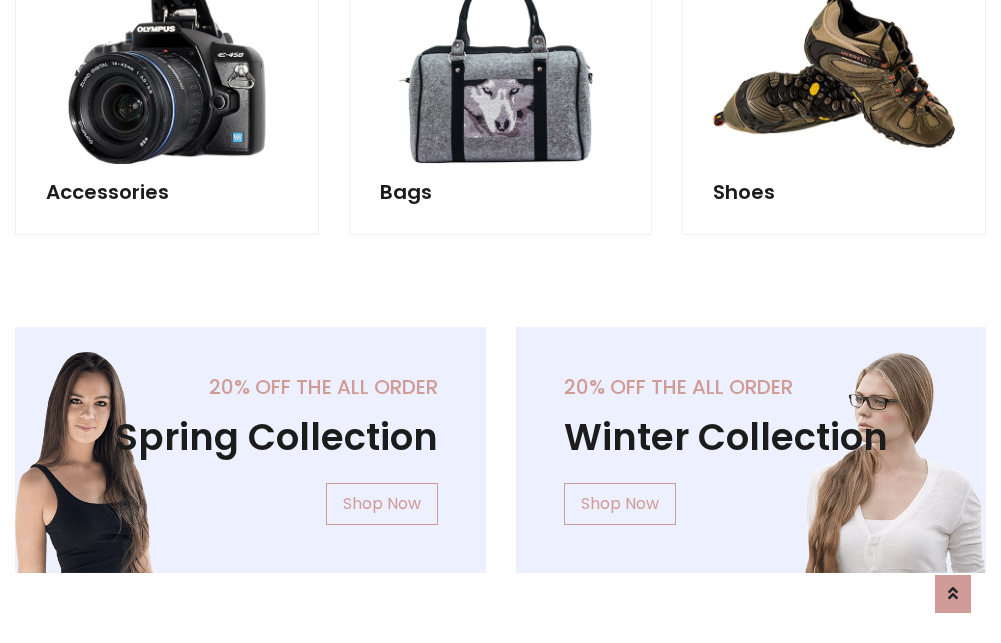 scroll, scrollTop: 1943, scrollLeft: 0, axis: vertical 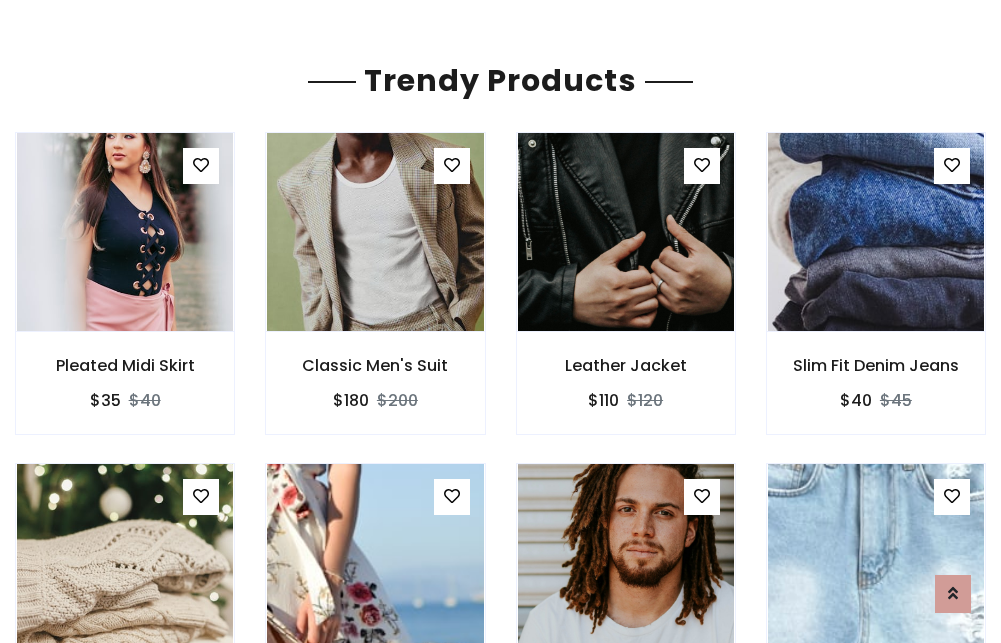 click on "Shop" at bounding box center (362, -1794) 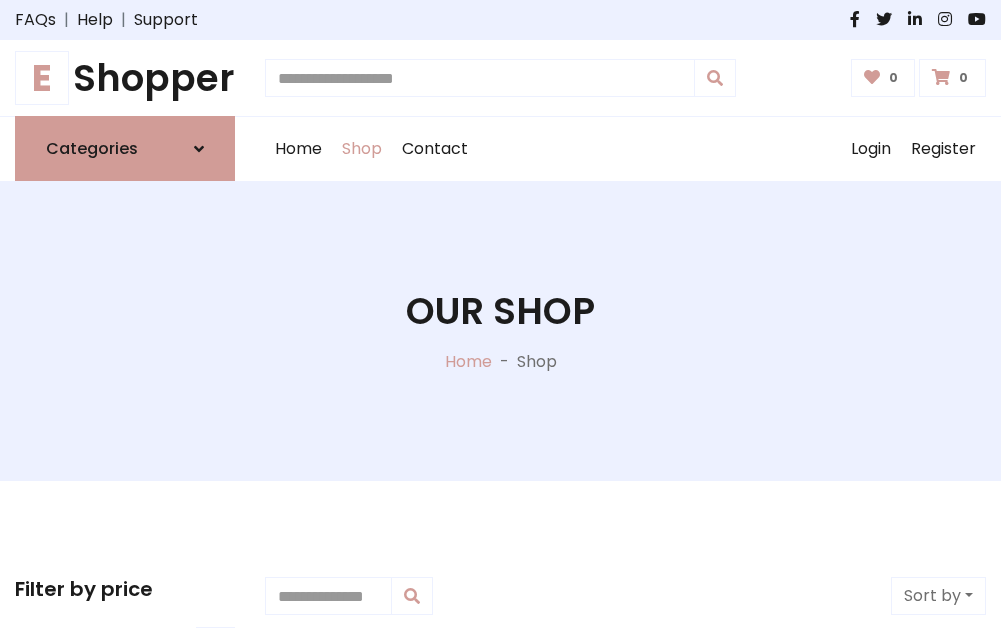 scroll, scrollTop: 0, scrollLeft: 0, axis: both 